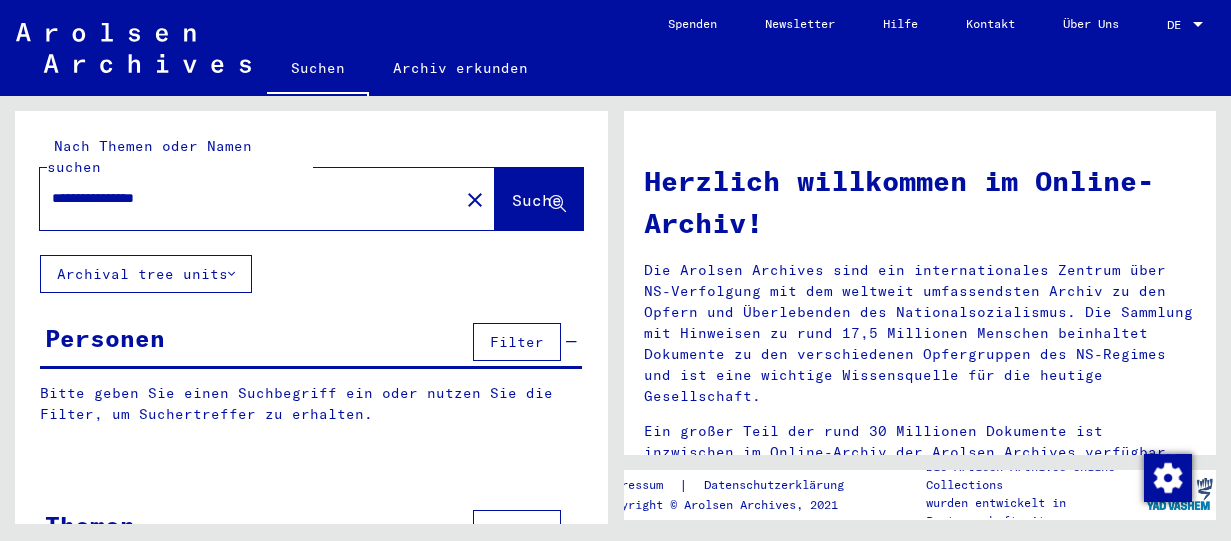 scroll, scrollTop: 0, scrollLeft: 0, axis: both 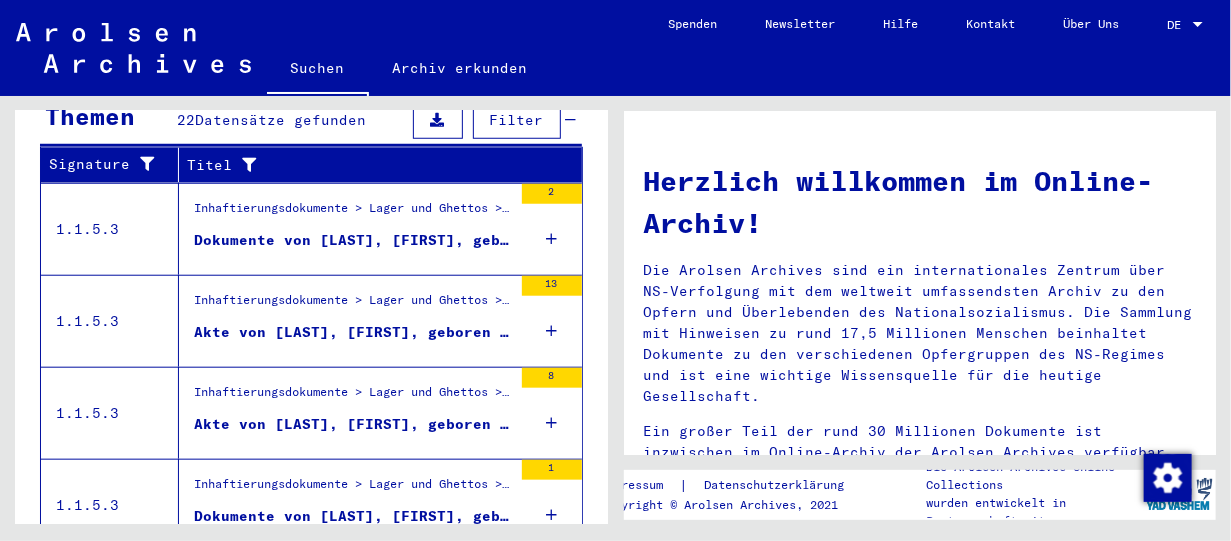 click on "Dokumente von [LAST], [FIRST], geboren am [DATE]" at bounding box center (353, 240) 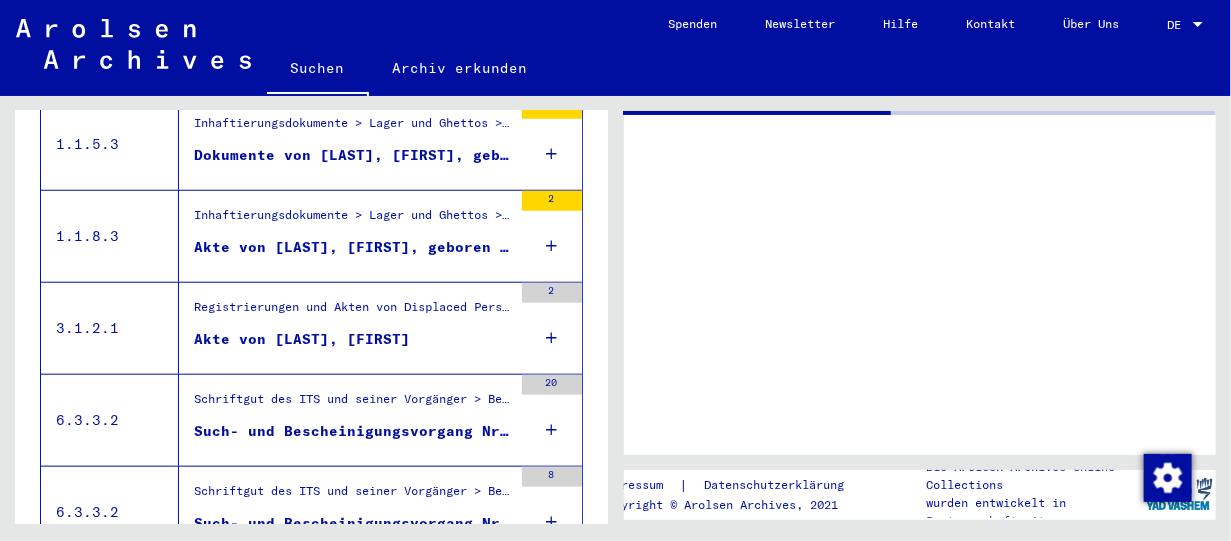 scroll, scrollTop: 342, scrollLeft: 0, axis: vertical 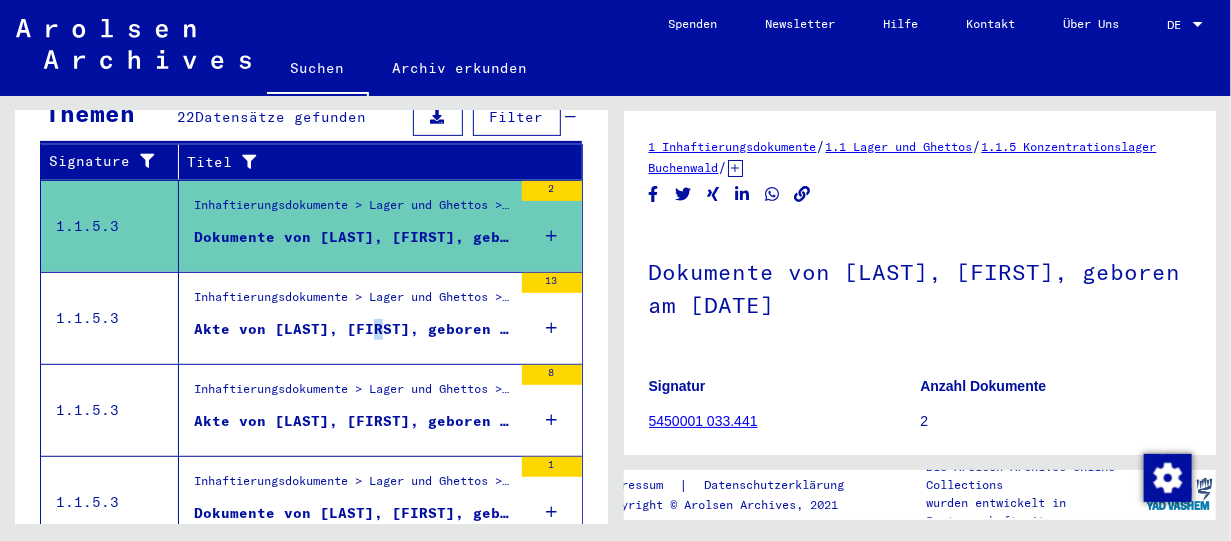 click on "Akte von [LAST], [FIRST], geboren am [DATE]" at bounding box center (353, 329) 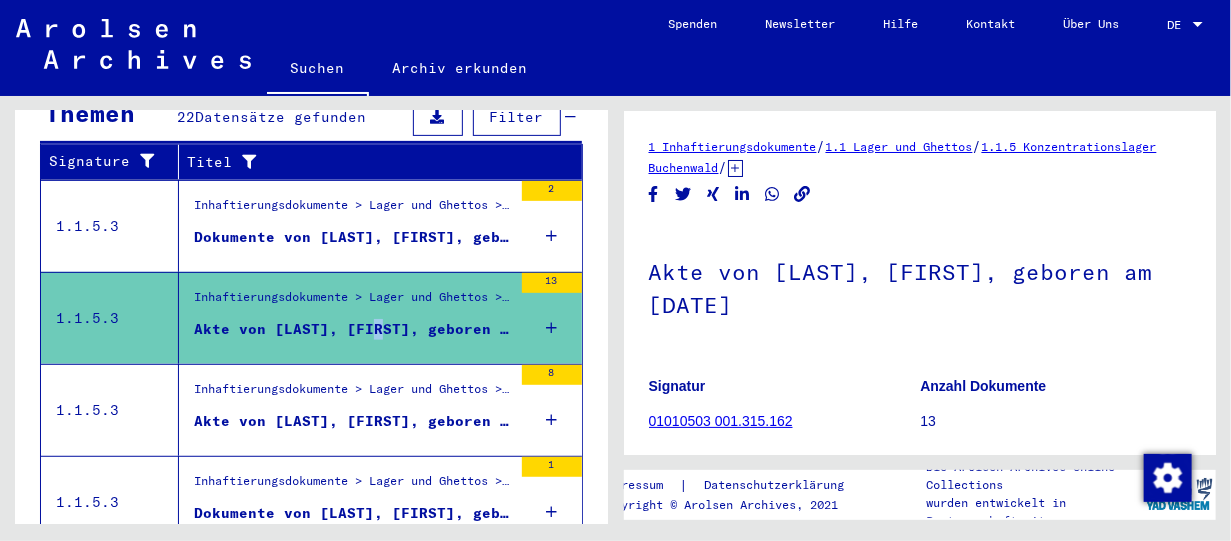 scroll, scrollTop: 0, scrollLeft: 0, axis: both 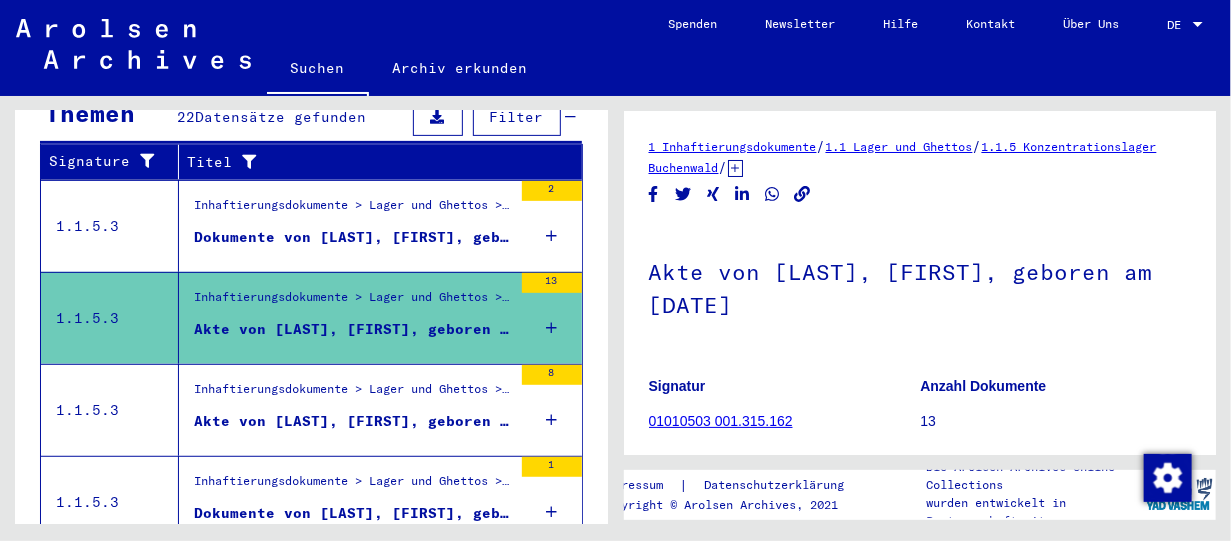 click on "Inhaftierungsdokumente > Lager und Ghettos > Konzentrationslager Buchenwald > Individuelle Unterlagen Männer Buchenwald  > Individuelle Häftlingsunterlagen - KL Buchenwald > Akten mit Namen ab A bis SYS und weiterer Untergliederung > Akten mit Namen ab MAJER" at bounding box center [353, 395] 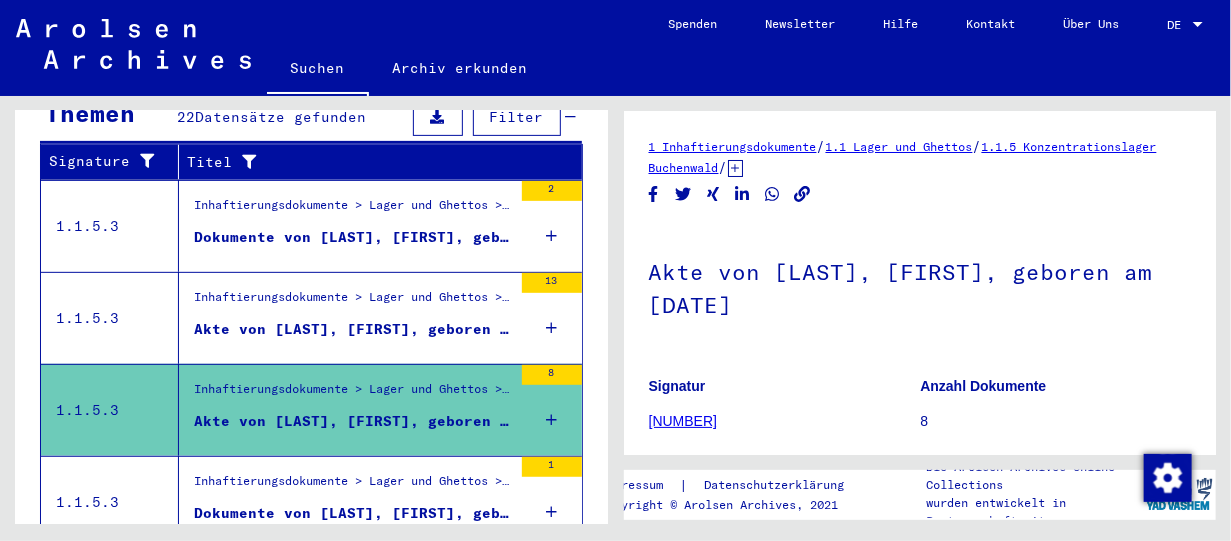 scroll, scrollTop: 0, scrollLeft: 0, axis: both 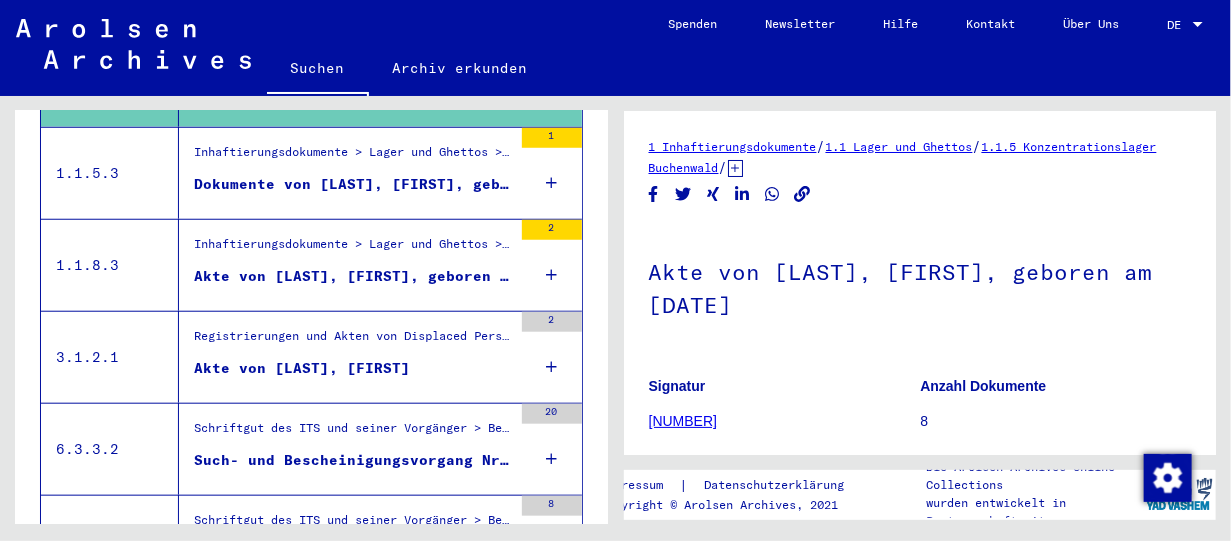 click on "Dokumente von [LAST], [FIRST], geboren am [DATE]" at bounding box center (353, 184) 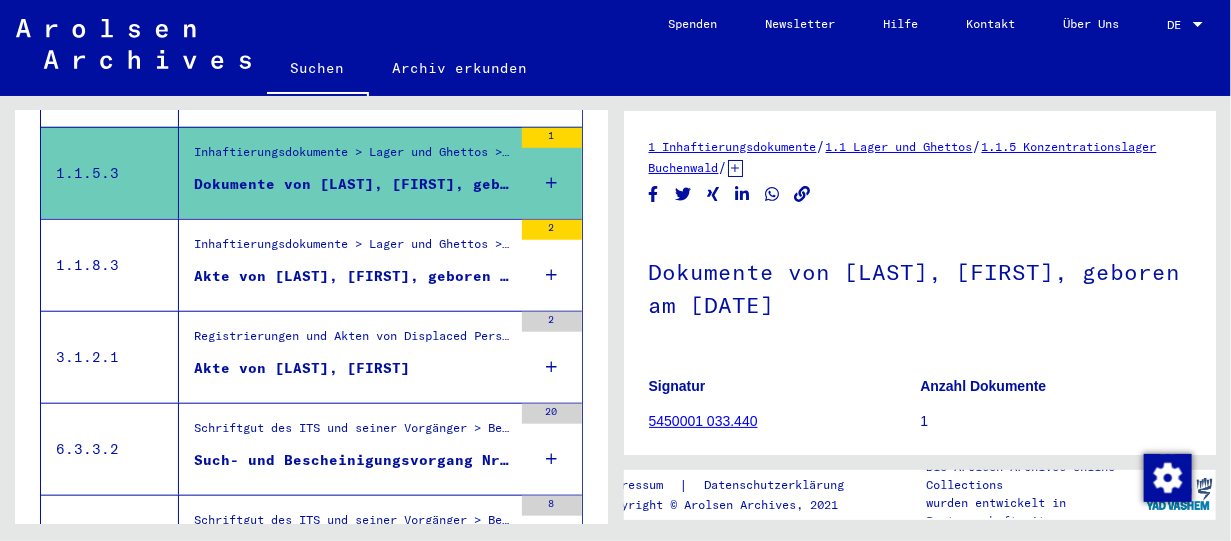 scroll, scrollTop: 0, scrollLeft: 0, axis: both 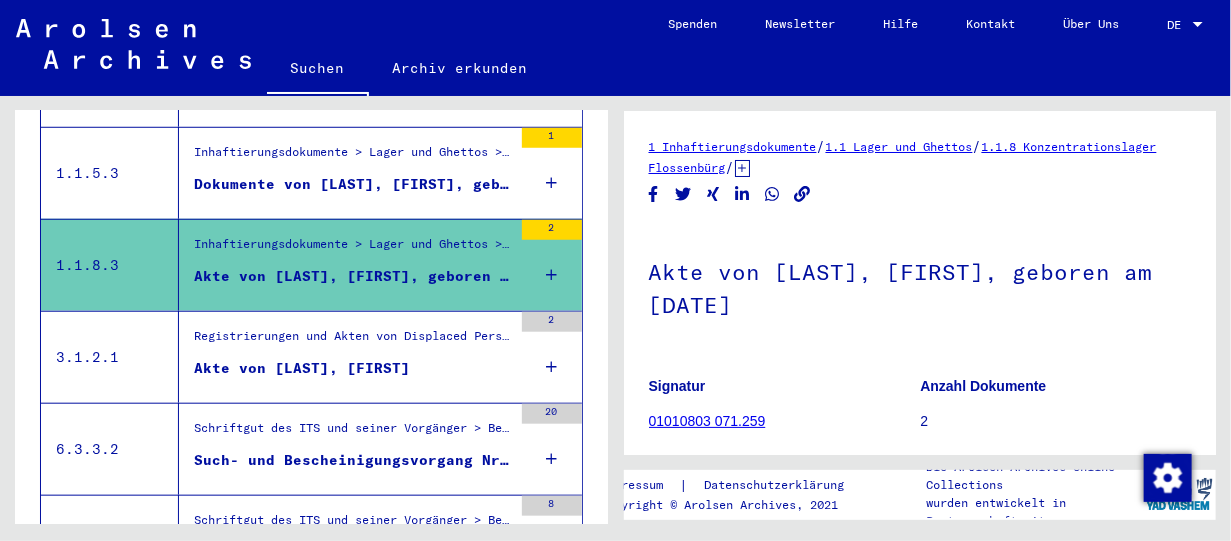 click on "Akte von [LAST], [FIRST]" at bounding box center (302, 368) 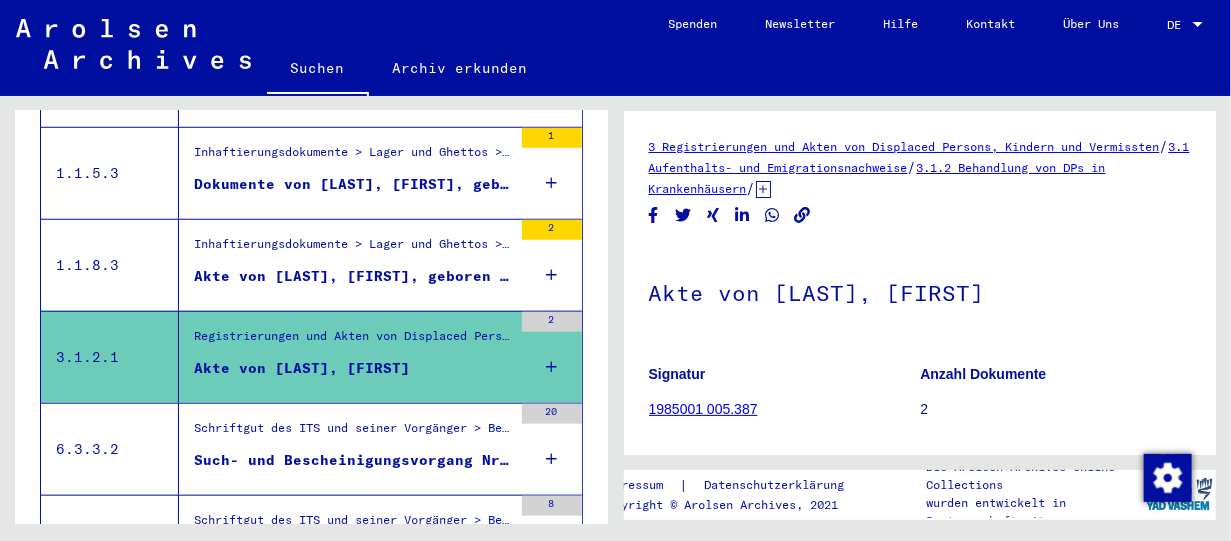 scroll, scrollTop: 0, scrollLeft: 0, axis: both 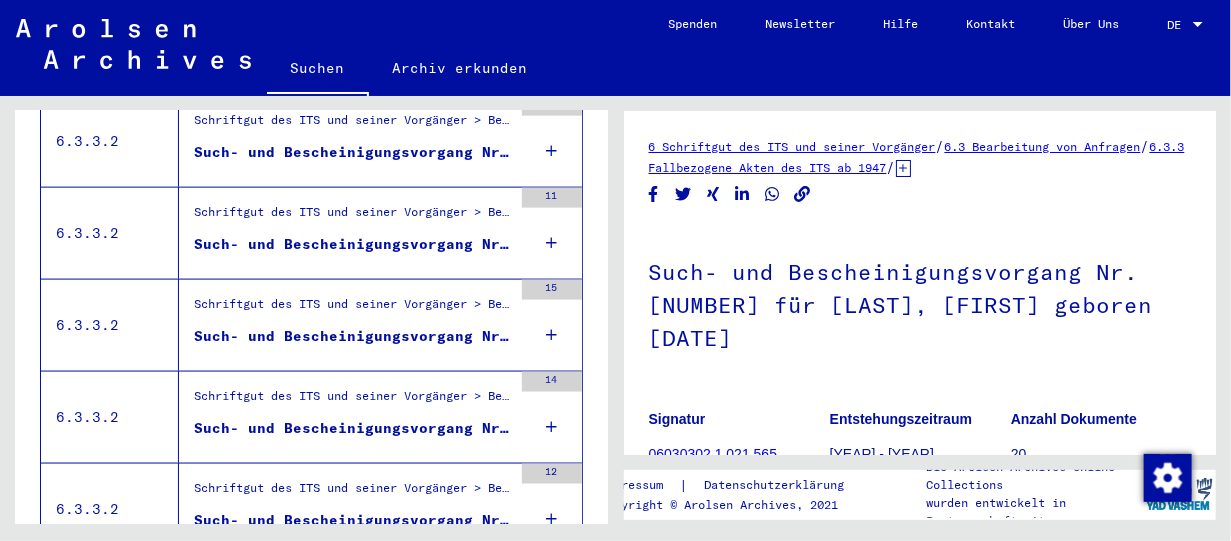 click on "Such- und Bescheinigungsvorgang Nr. [NUMBER] für [LAST], [FIRST] geboren [DATE]" at bounding box center [353, 152] 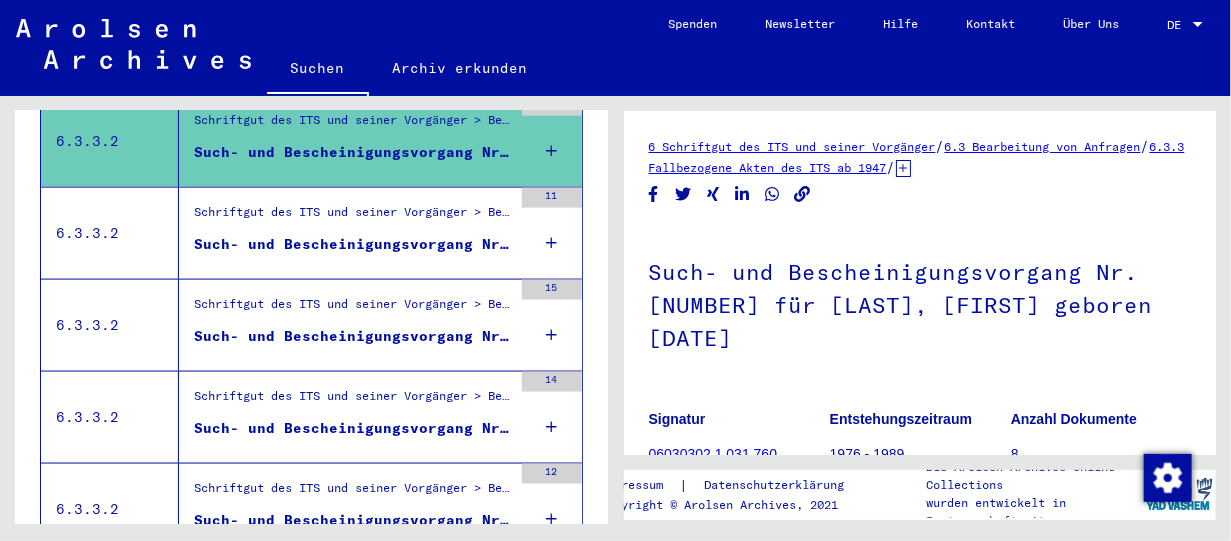scroll, scrollTop: 0, scrollLeft: 0, axis: both 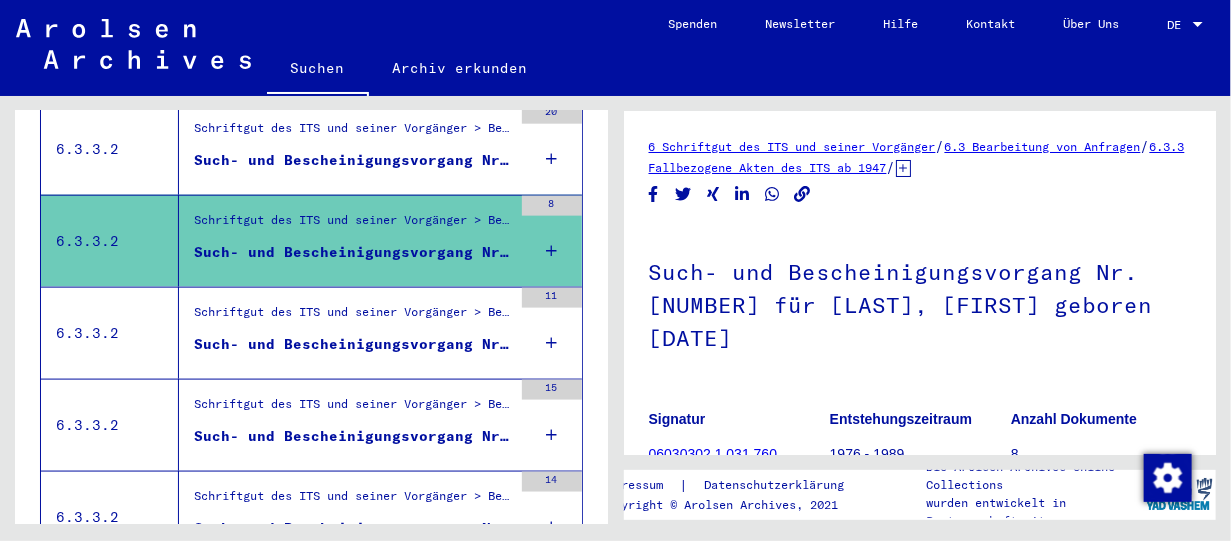 click on "8" at bounding box center [552, 206] 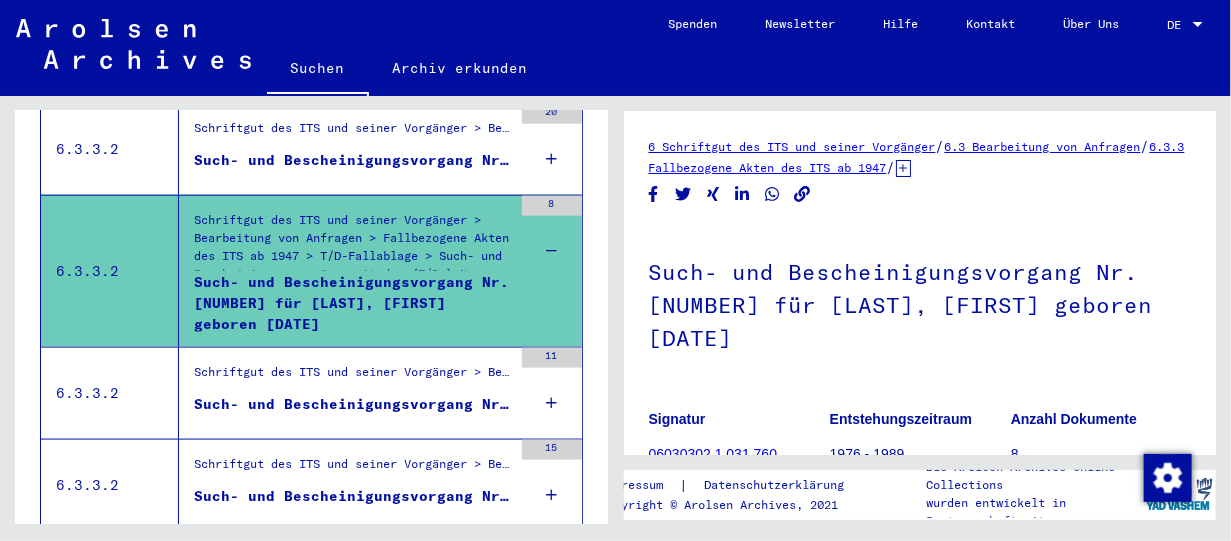 click on "11" at bounding box center [552, 358] 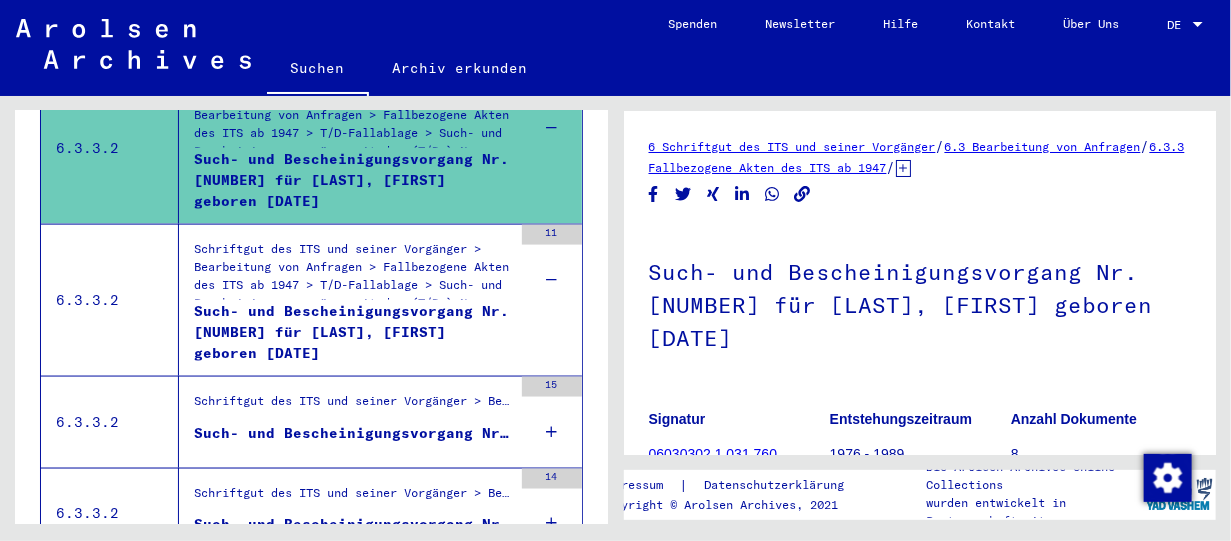 scroll, scrollTop: 1171, scrollLeft: 0, axis: vertical 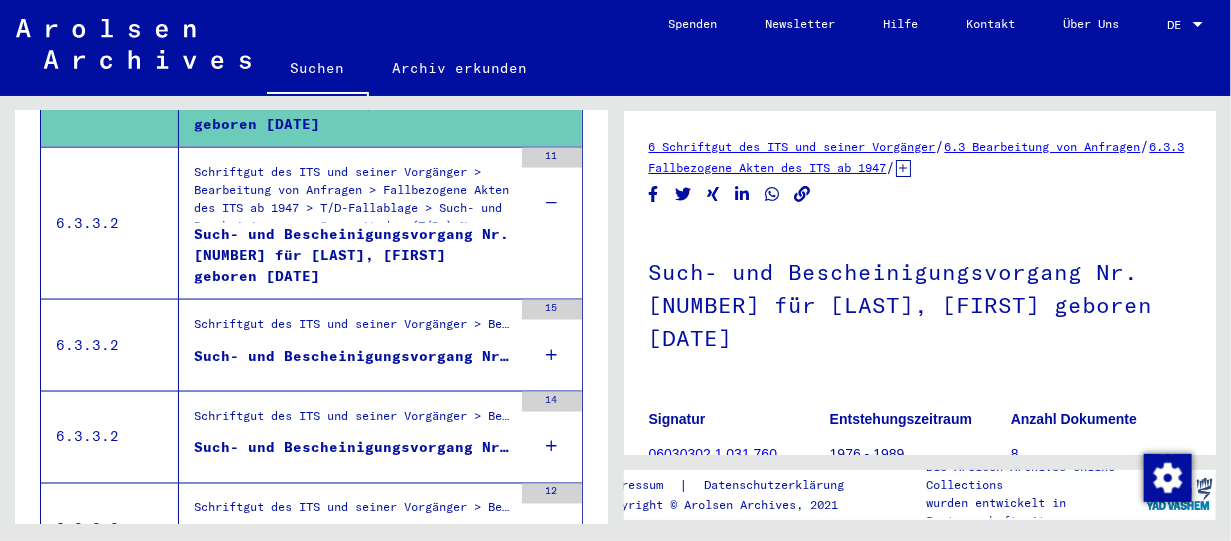 click on "15" at bounding box center (552, 310) 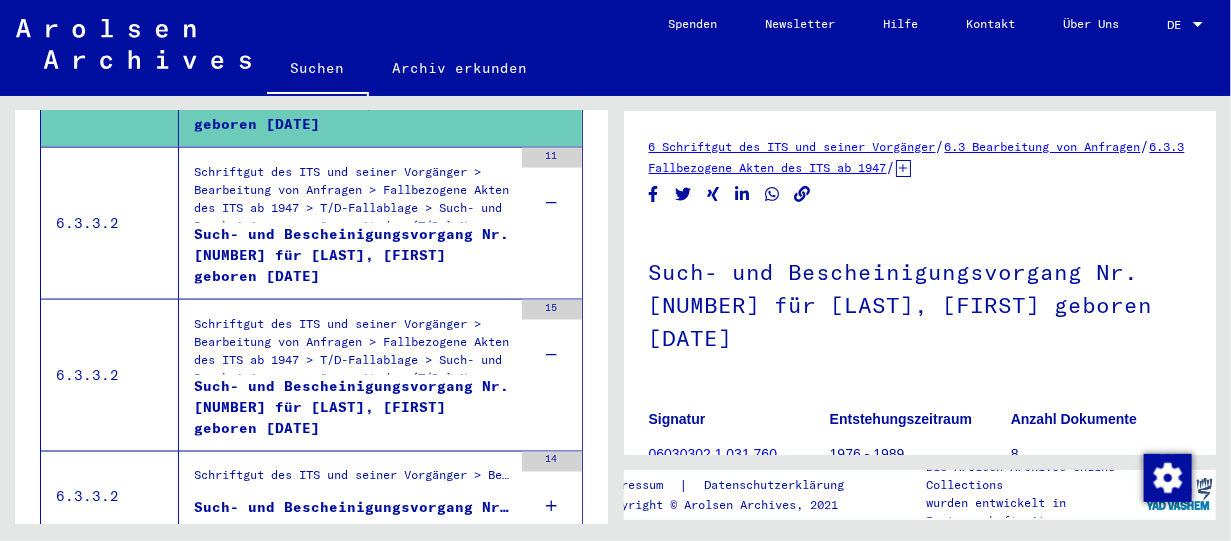scroll, scrollTop: 1271, scrollLeft: 0, axis: vertical 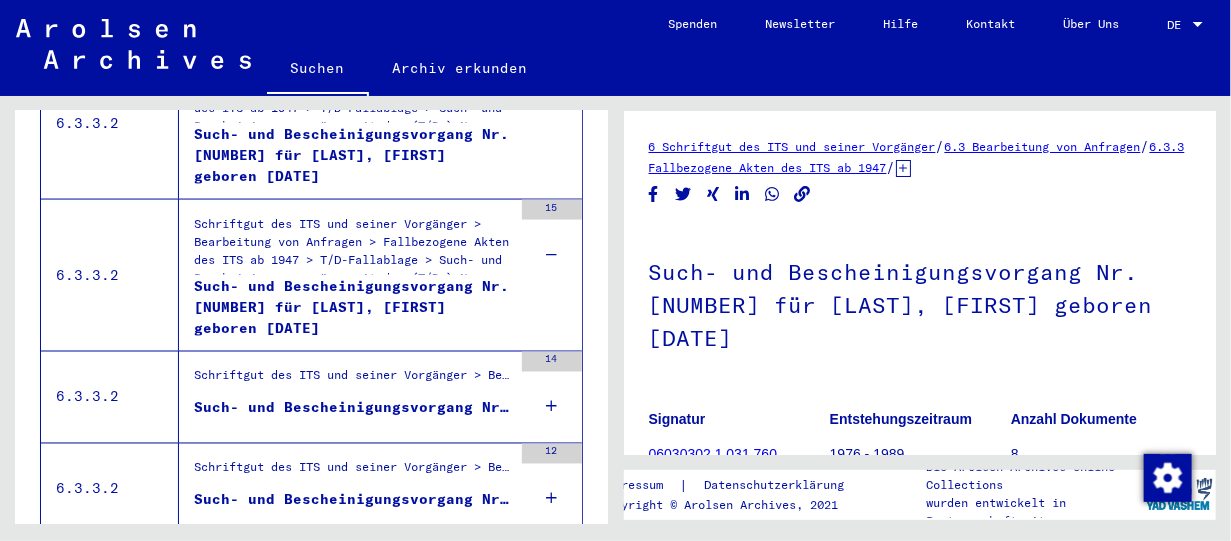 click on "14" at bounding box center (552, 362) 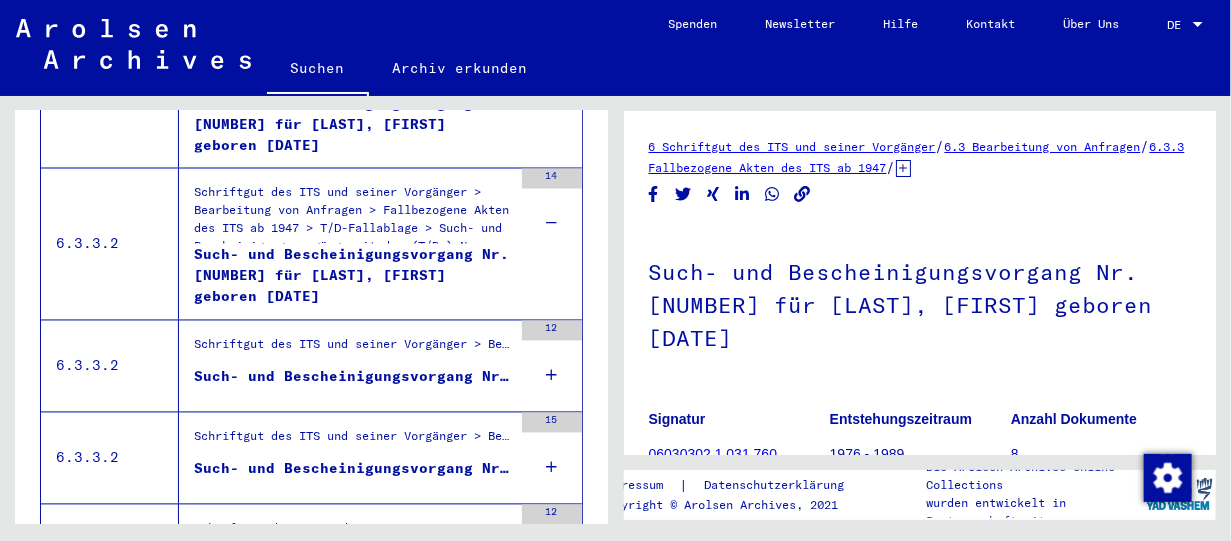 scroll, scrollTop: 1471, scrollLeft: 0, axis: vertical 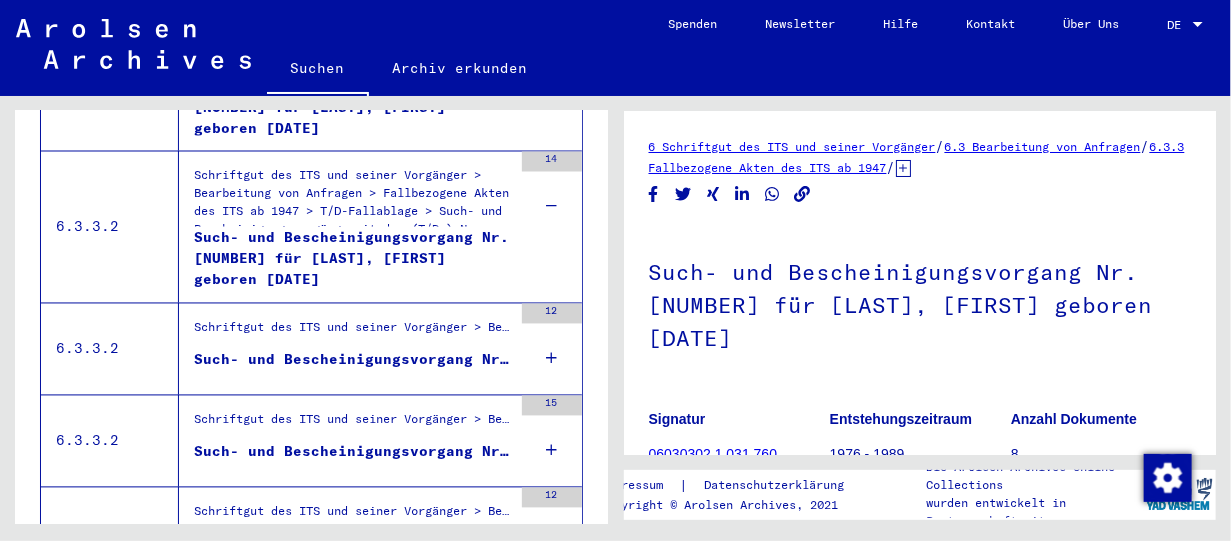 click on "12" at bounding box center (552, 314) 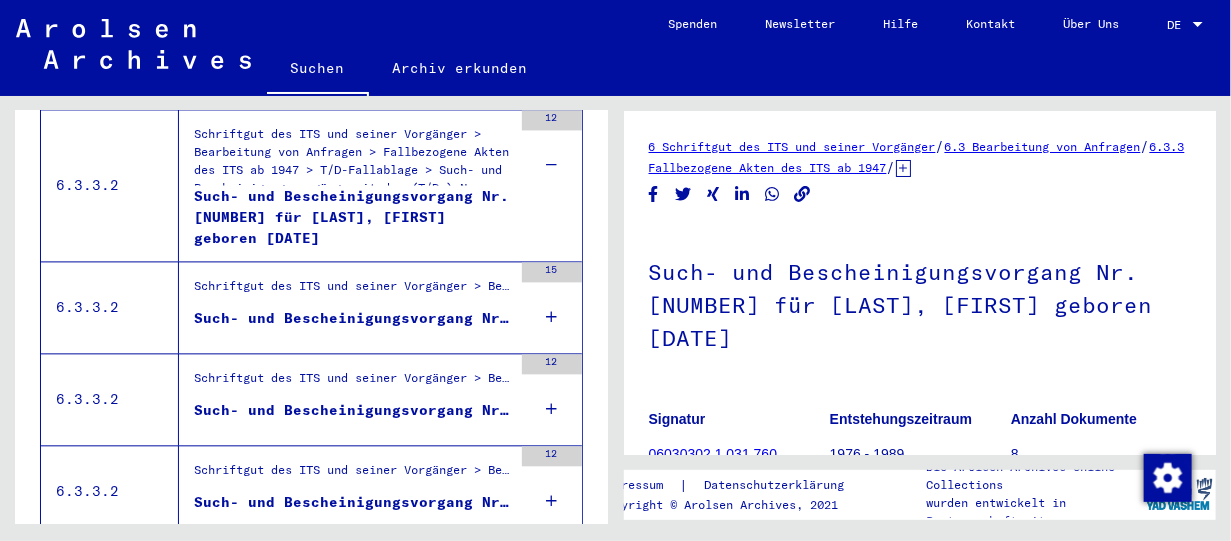 scroll, scrollTop: 1671, scrollLeft: 0, axis: vertical 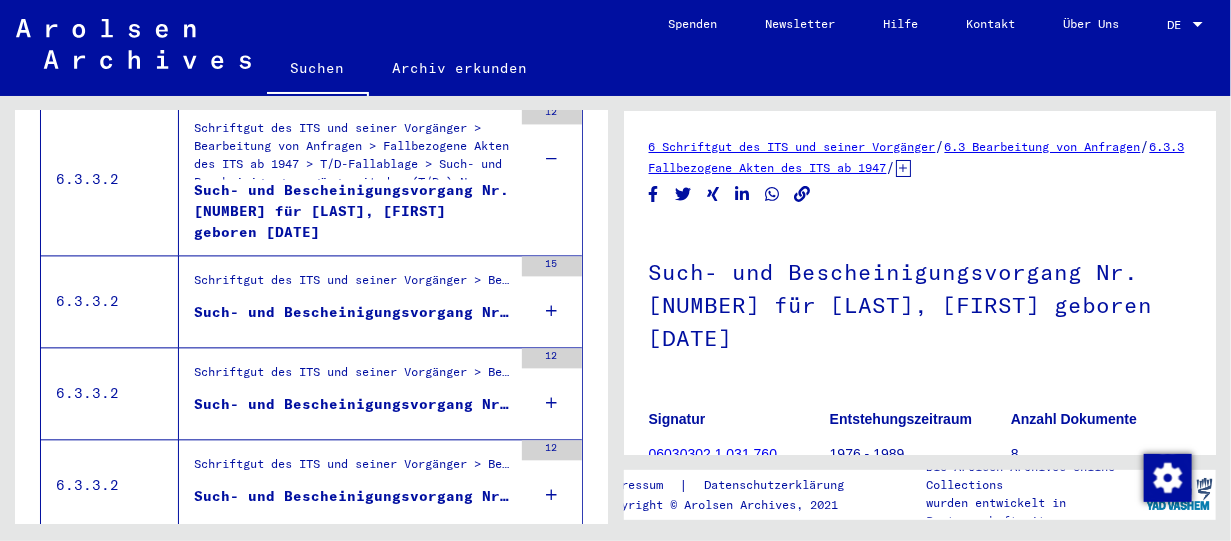 click on "15" at bounding box center (552, 266) 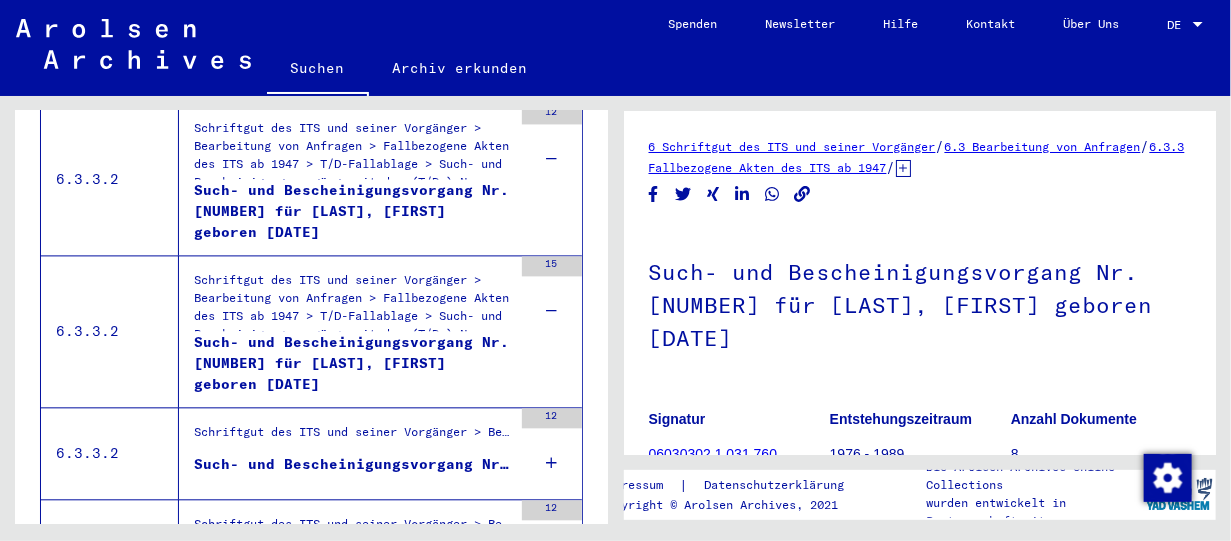 scroll, scrollTop: 1771, scrollLeft: 0, axis: vertical 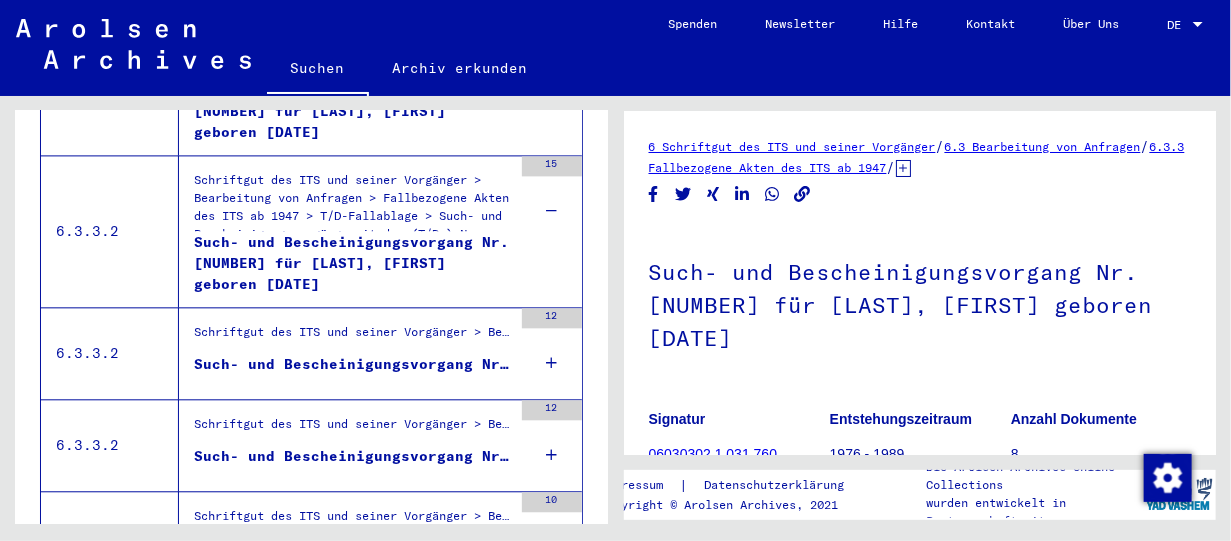 click on "12" at bounding box center (552, 318) 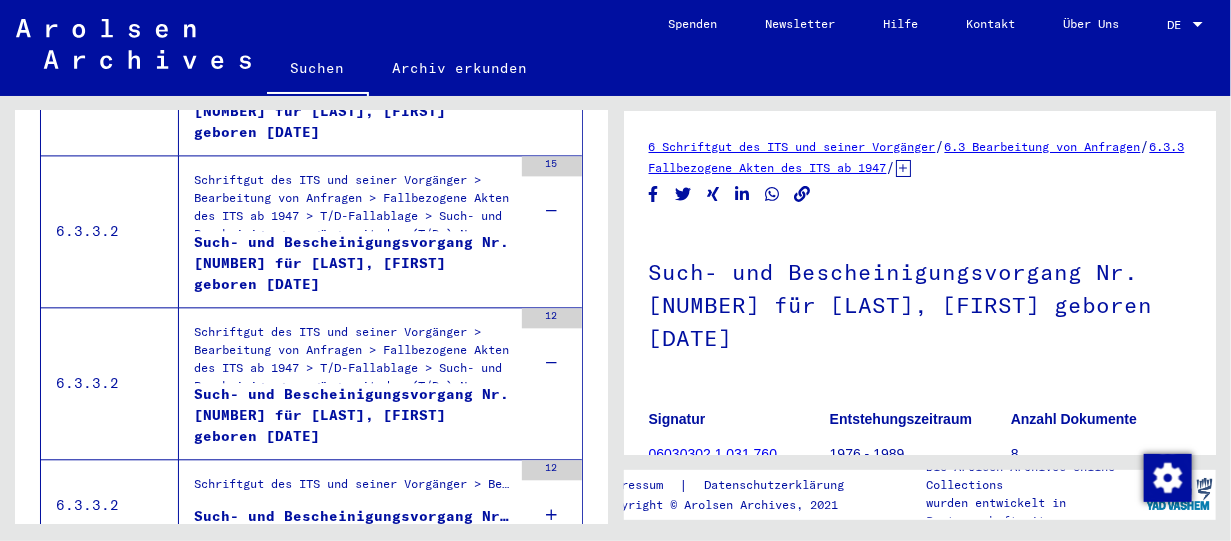 click on "12" at bounding box center [552, 318] 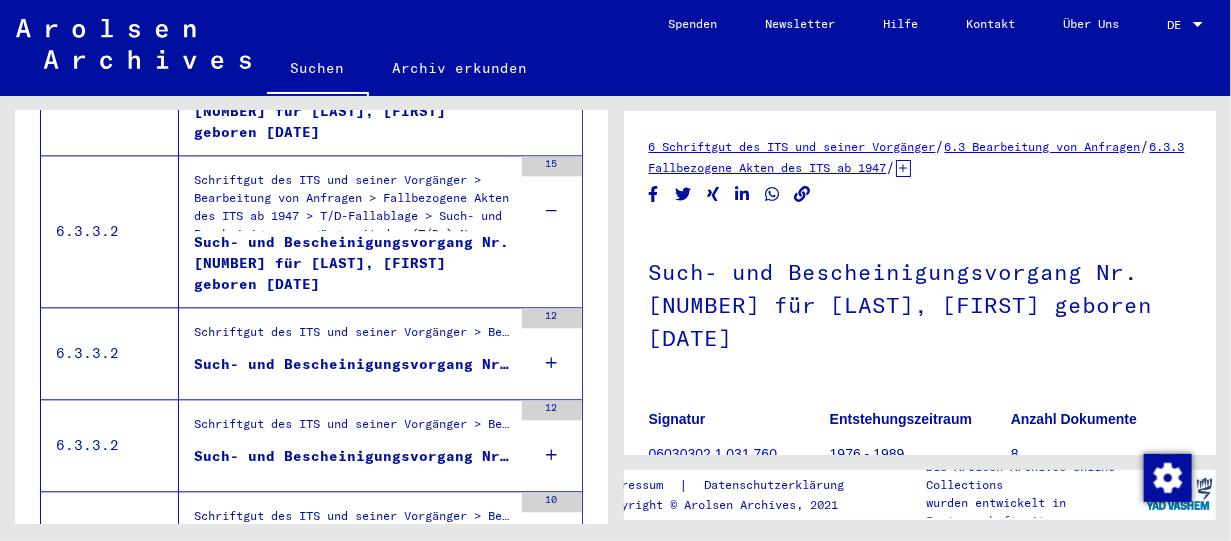 click on "12" at bounding box center [552, 318] 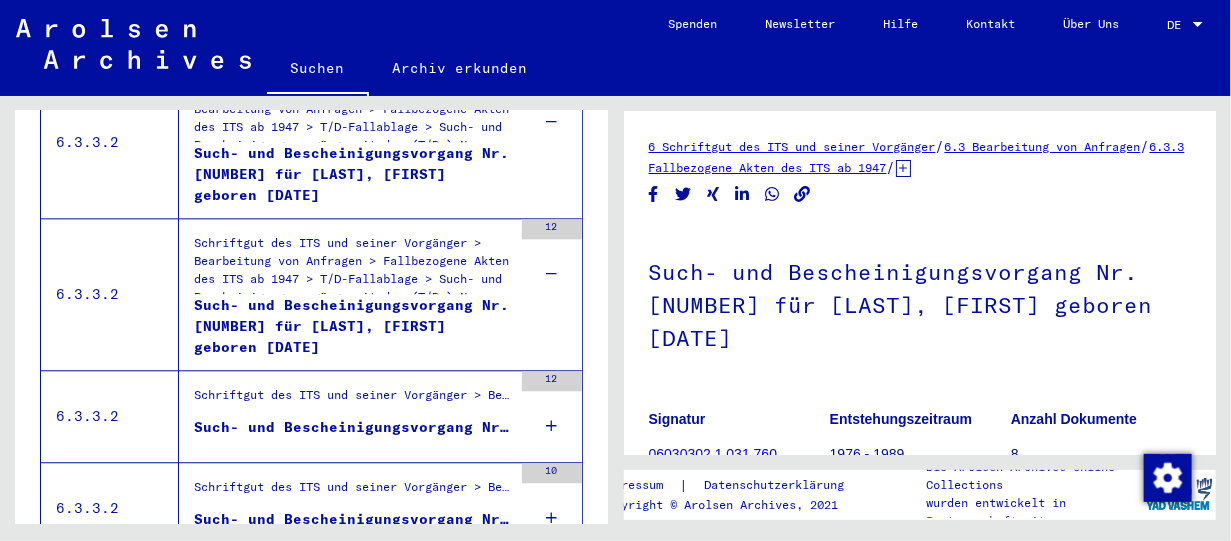 scroll, scrollTop: 1971, scrollLeft: 0, axis: vertical 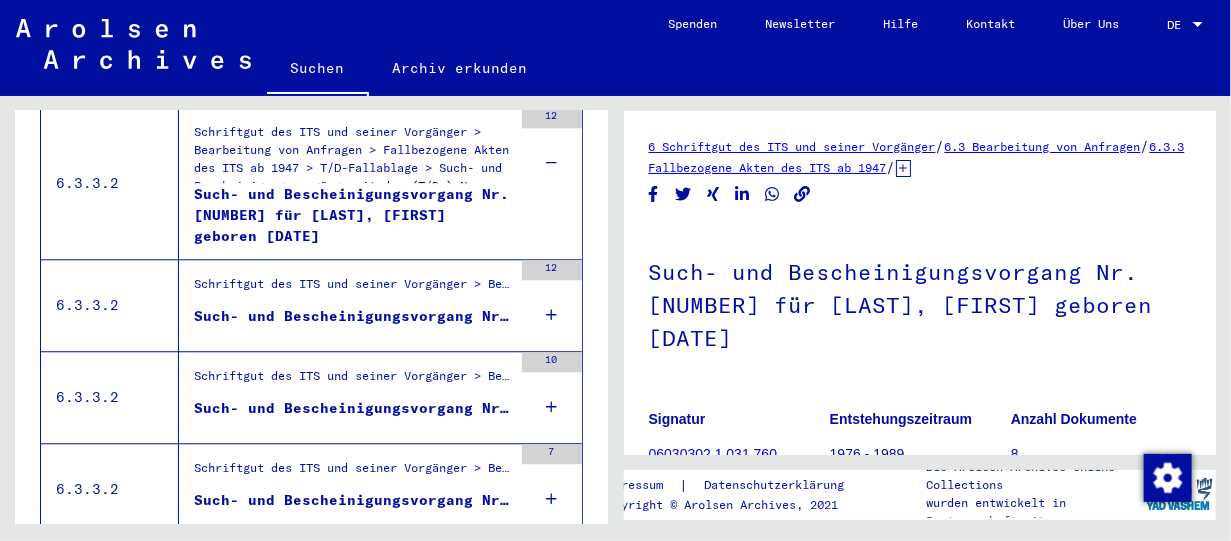 drag, startPoint x: 538, startPoint y: 237, endPoint x: 544, endPoint y: 250, distance: 14.3178215 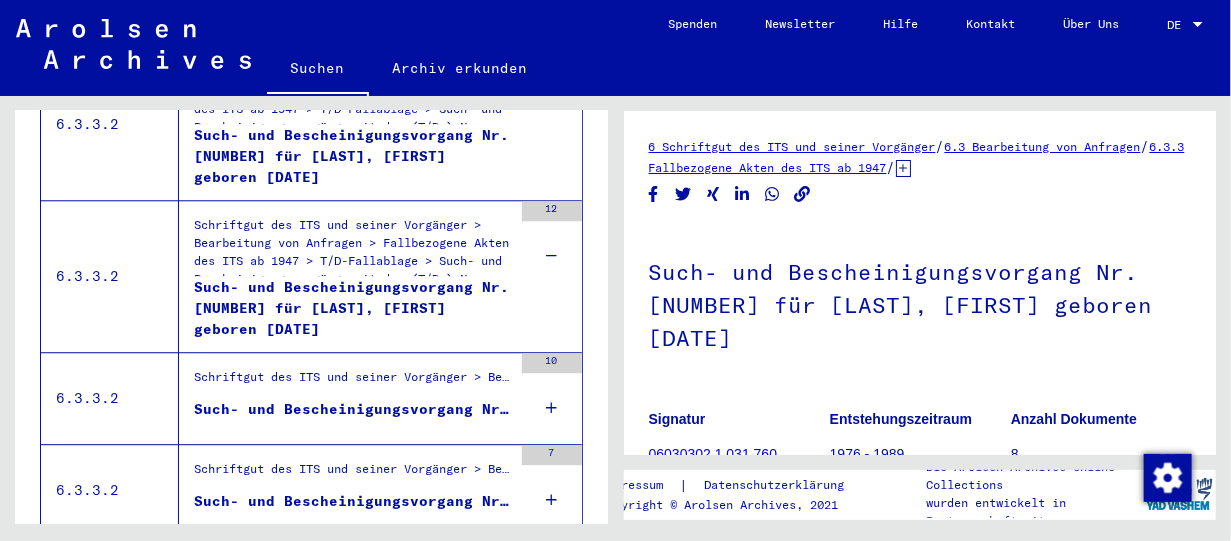 scroll, scrollTop: 2071, scrollLeft: 0, axis: vertical 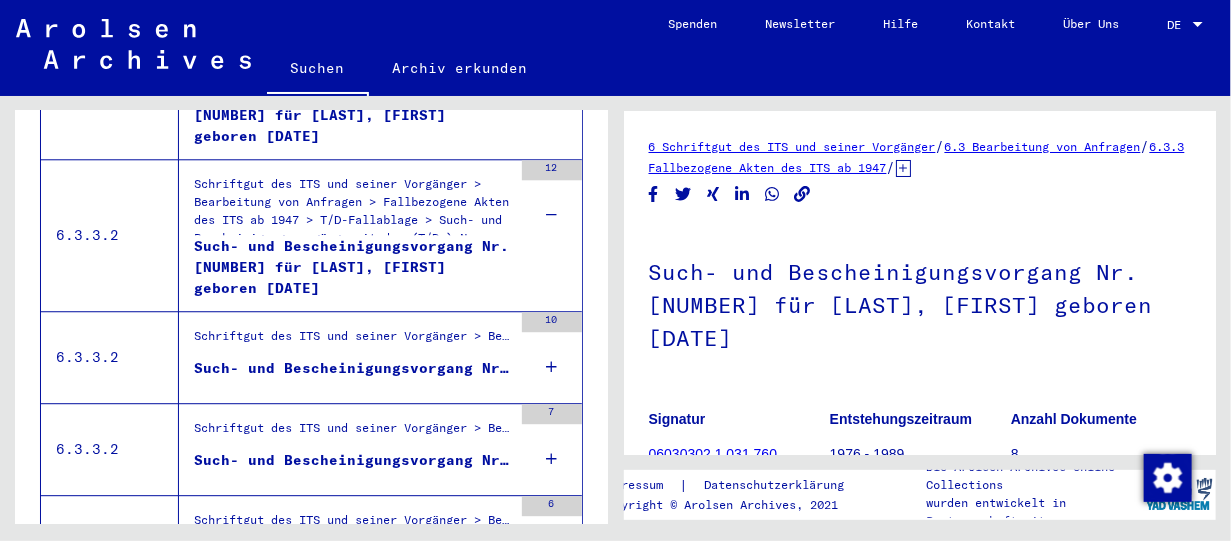 click on "10" at bounding box center [552, 322] 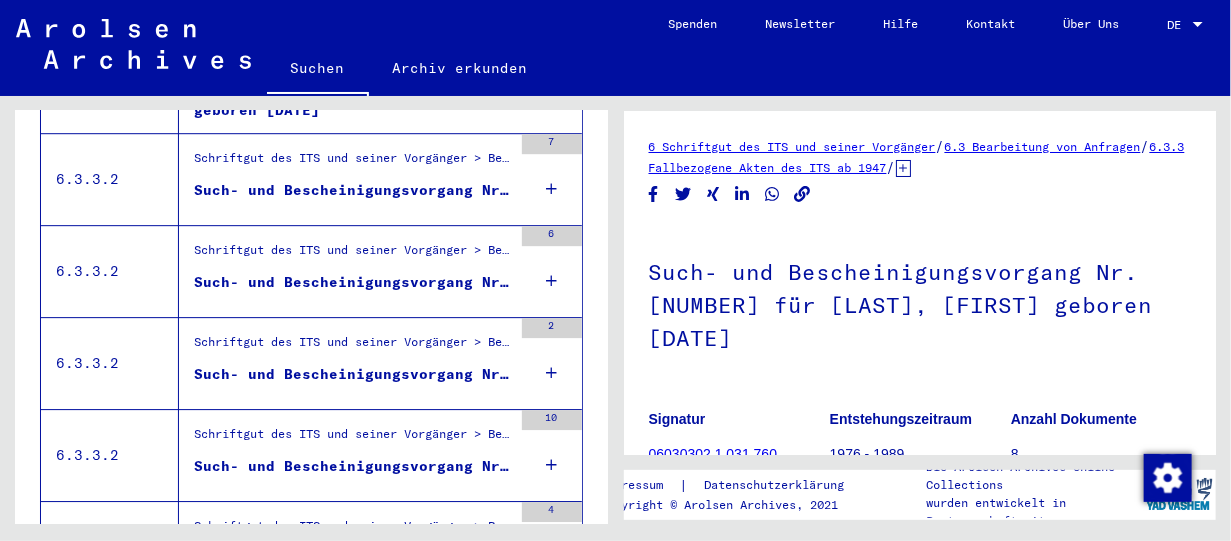 scroll, scrollTop: 2371, scrollLeft: 0, axis: vertical 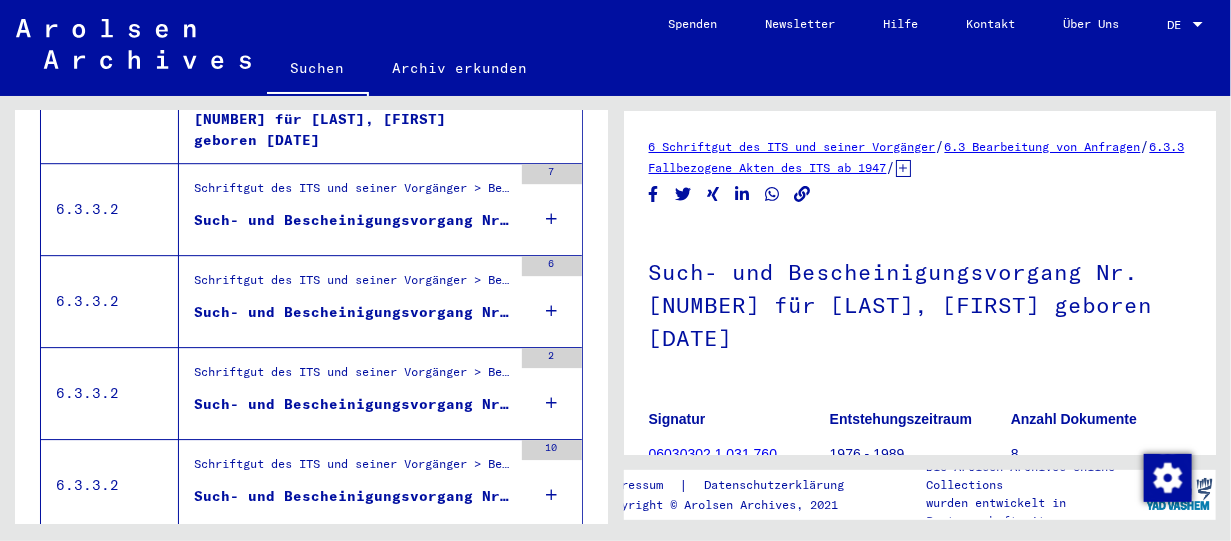drag, startPoint x: 270, startPoint y: 196, endPoint x: 274, endPoint y: 184, distance: 12.649111 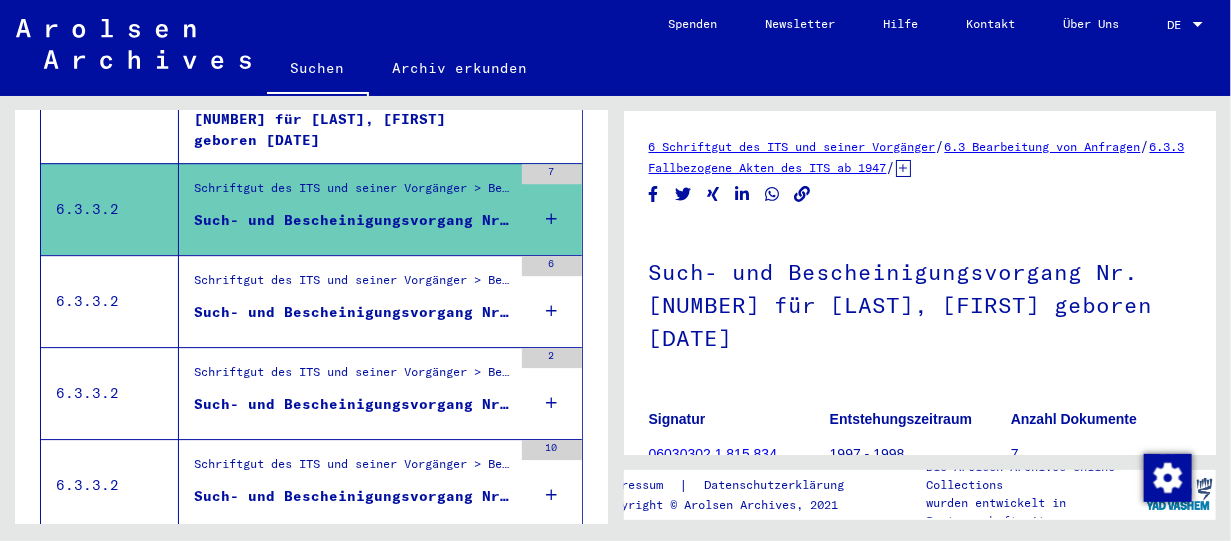 scroll, scrollTop: 0, scrollLeft: 0, axis: both 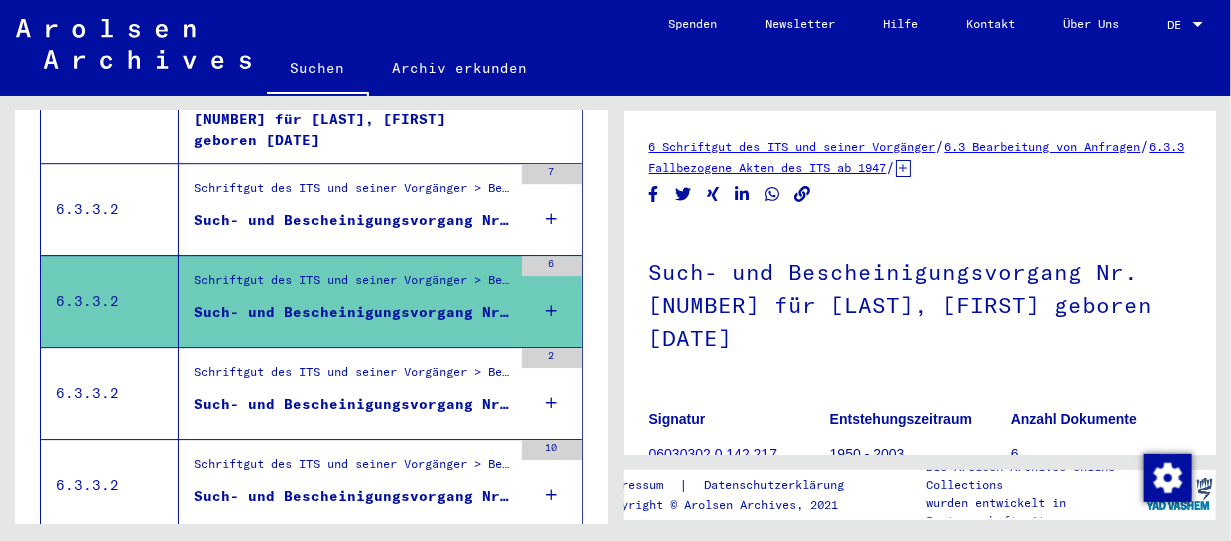 click on "Schriftgut des ITS und seiner Vorgänger > Bearbeitung von Anfragen > Fallbezogene Akten des ITS ab 1947 > T/D-Fallablage > Such- und Bescheinigungsvorgänge mit den (T/D-) Nummern von 2.000.000 bis 2.249.999 > Such- und Bescheinigungsvorgänge mit den (T/D-) Nummern von 2.131.000 bis 2.131.499" at bounding box center (353, 377) 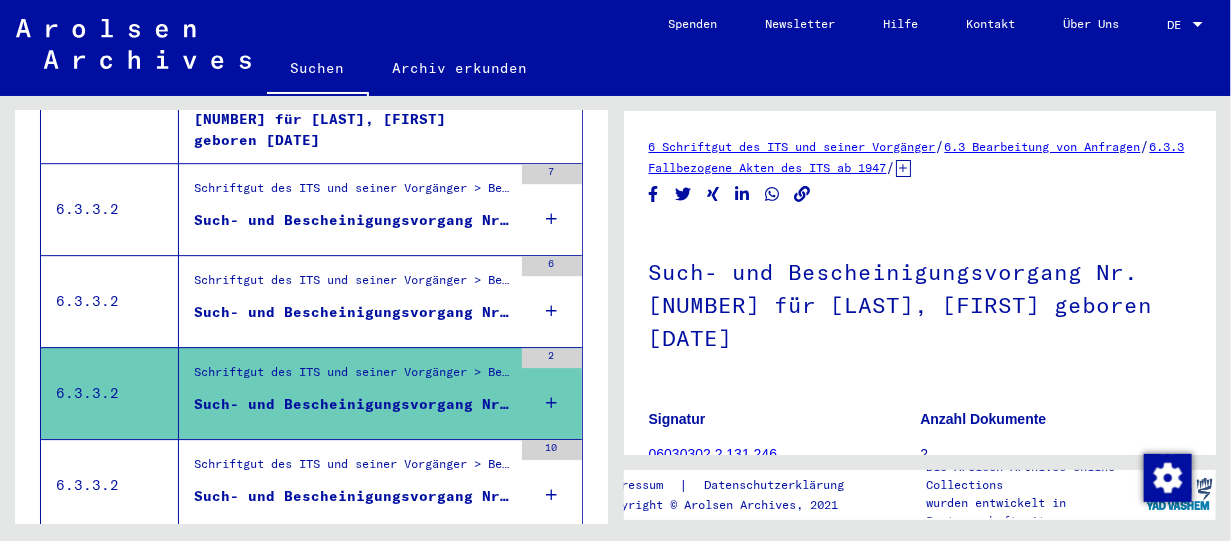 scroll, scrollTop: 0, scrollLeft: 0, axis: both 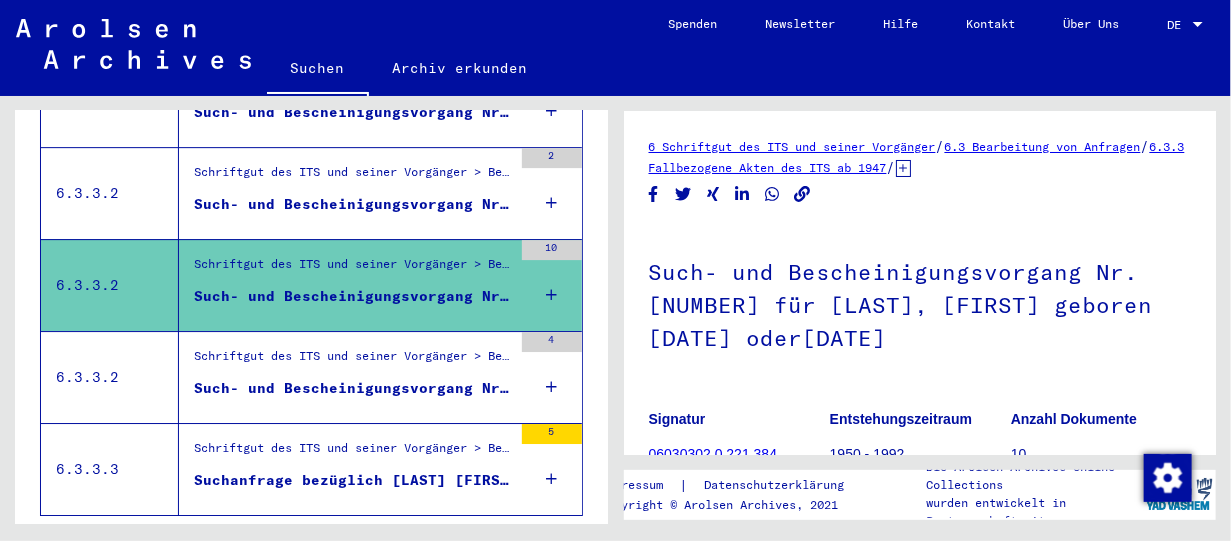 click on "Such- und Bescheinigungsvorgang Nr. [NUMBER] für [LAST], [LAST] geboren [DATE]" at bounding box center (353, 388) 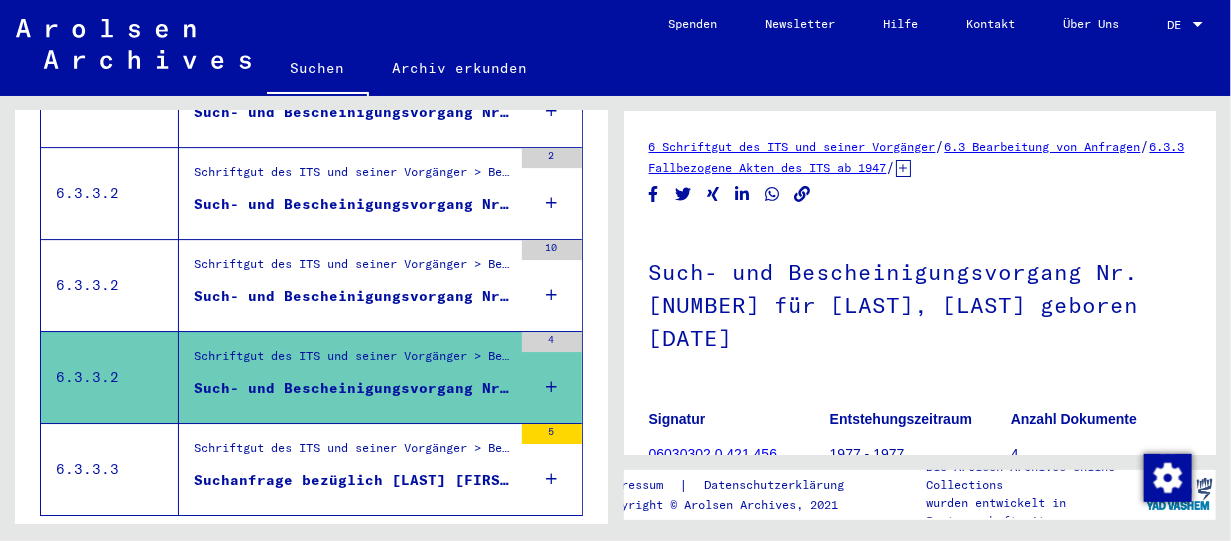scroll, scrollTop: 0, scrollLeft: 0, axis: both 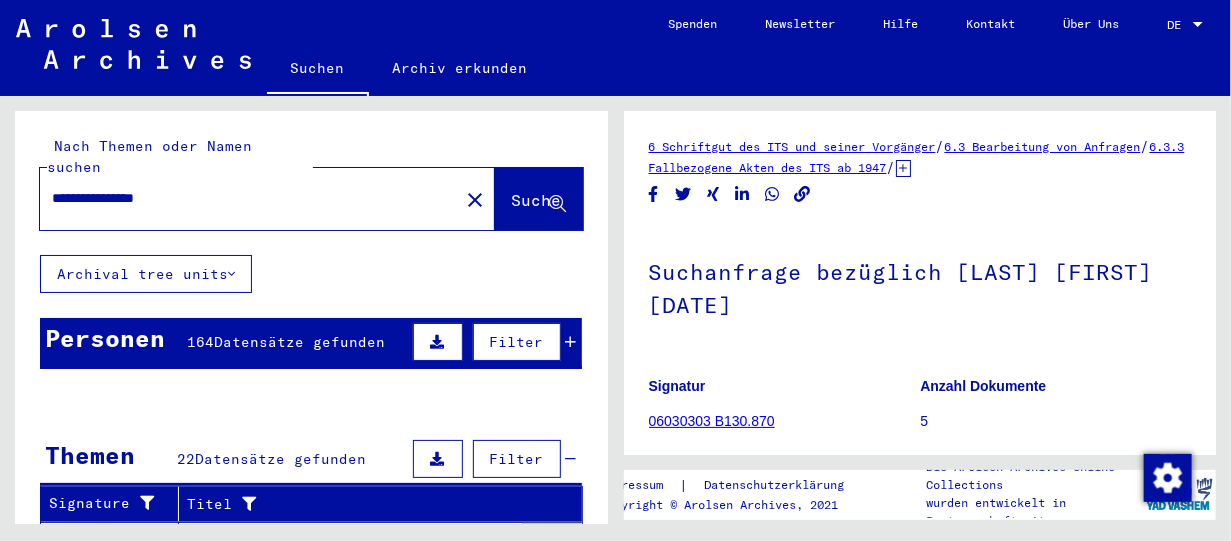 click at bounding box center (525, 550) 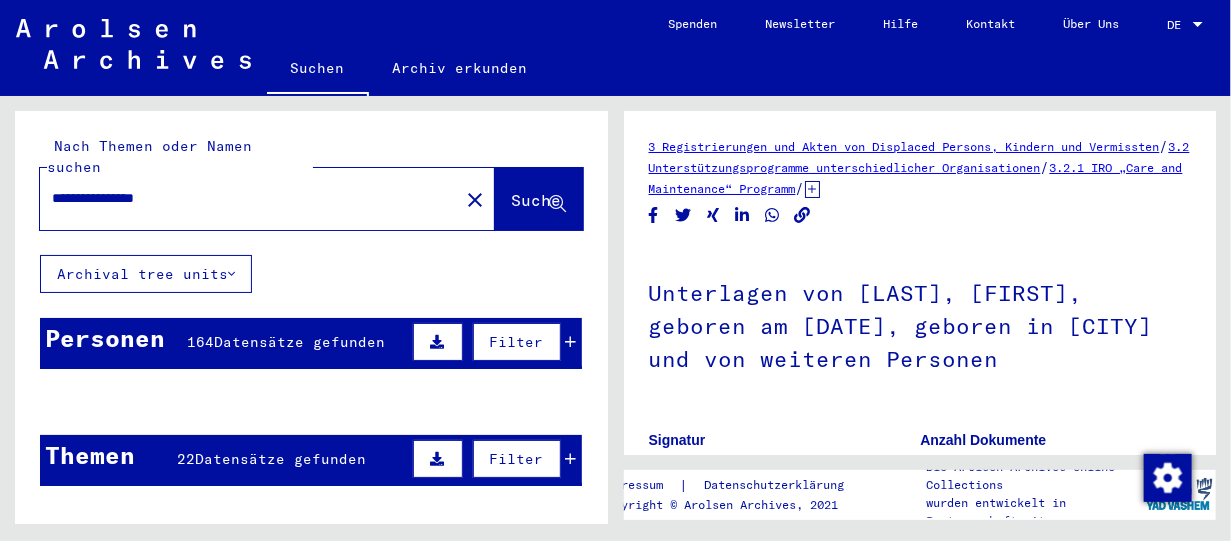scroll, scrollTop: 0, scrollLeft: 0, axis: both 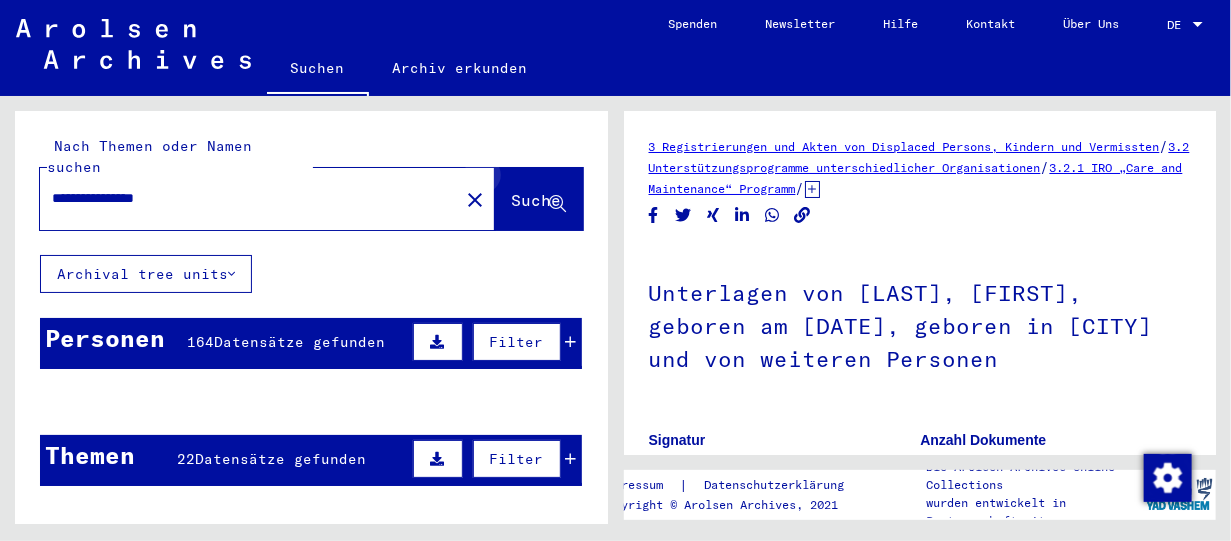 click 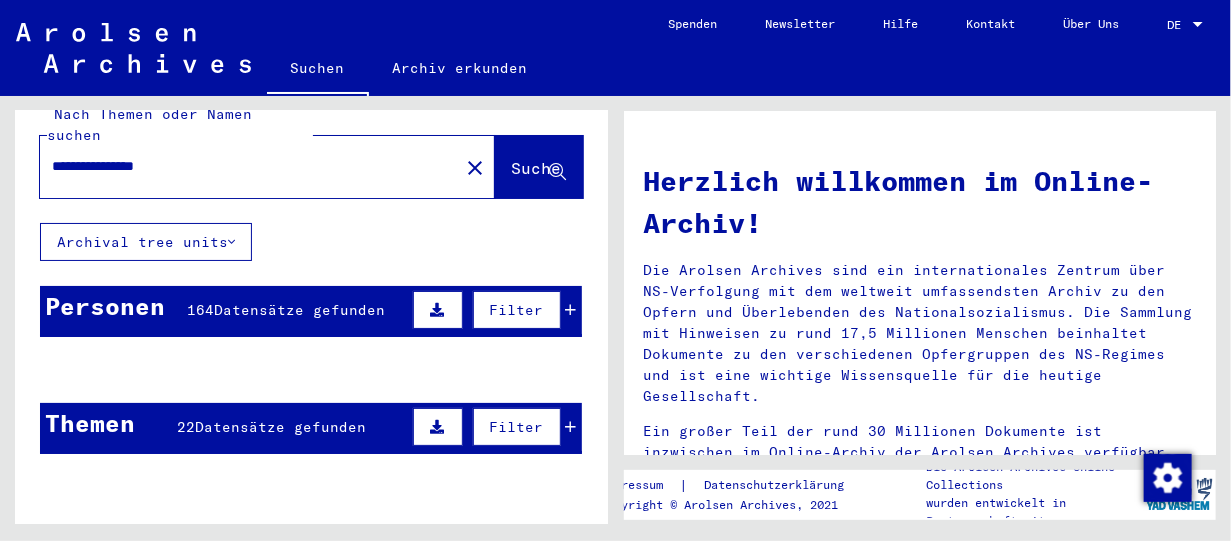 scroll, scrollTop: 0, scrollLeft: 0, axis: both 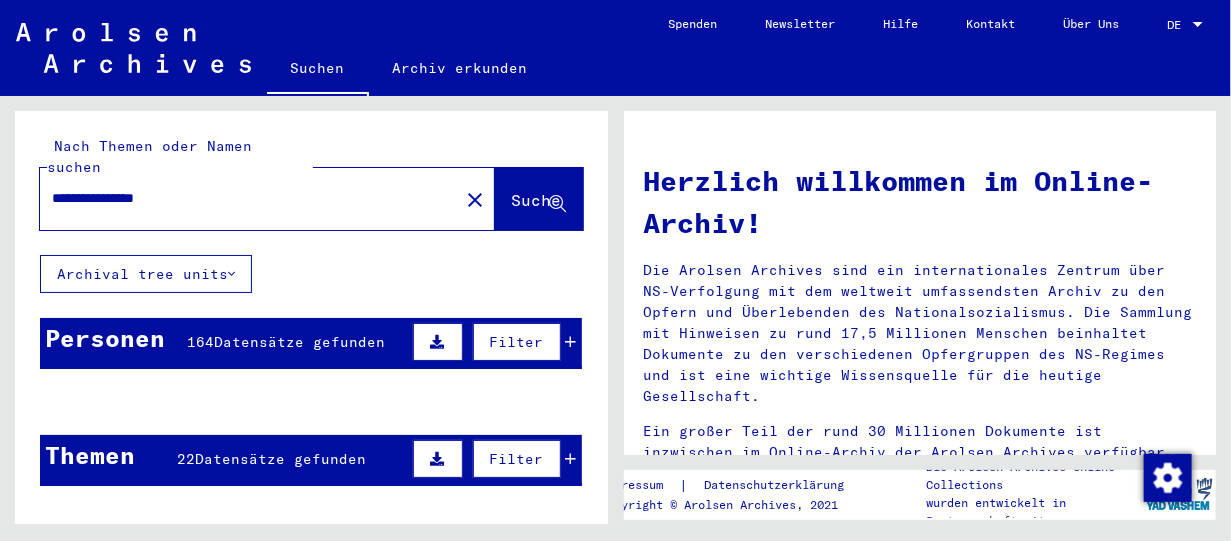 click on "close" 